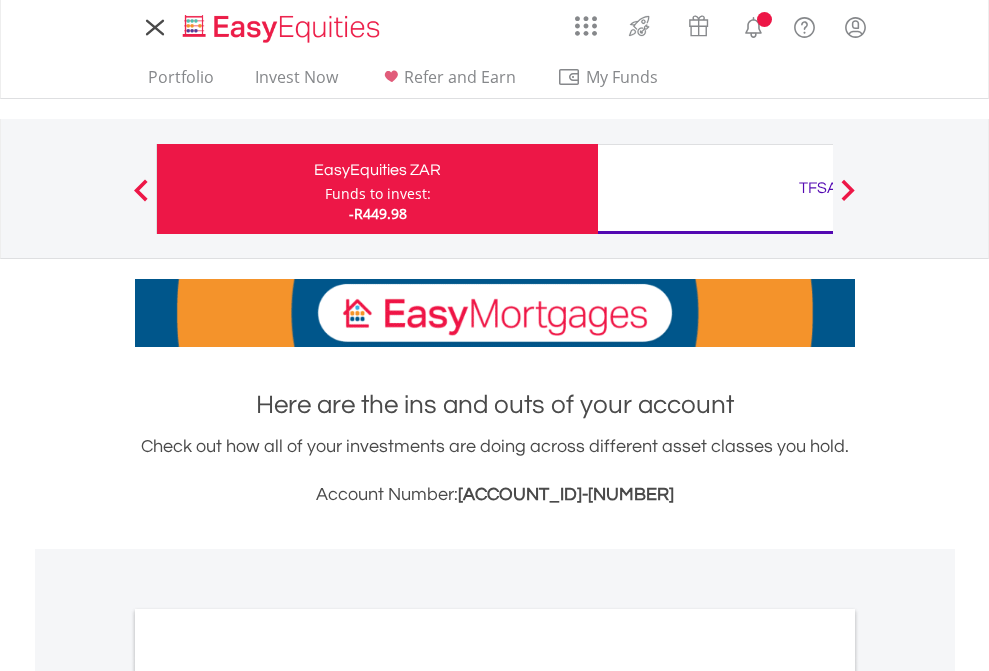 scroll, scrollTop: 0, scrollLeft: 0, axis: both 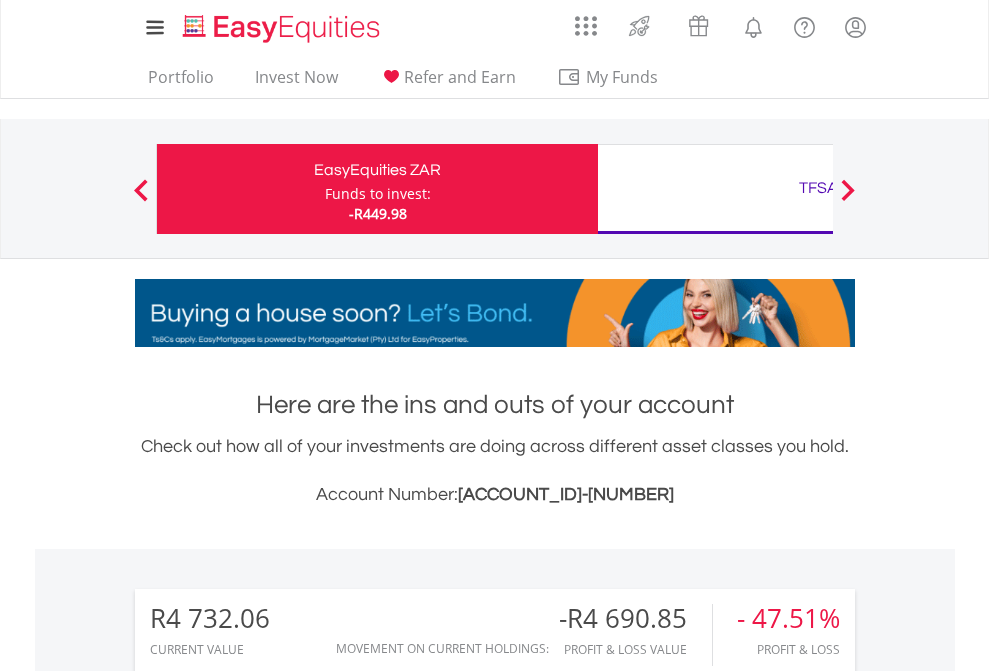 click on "Funds to invest:" at bounding box center (378, 194) 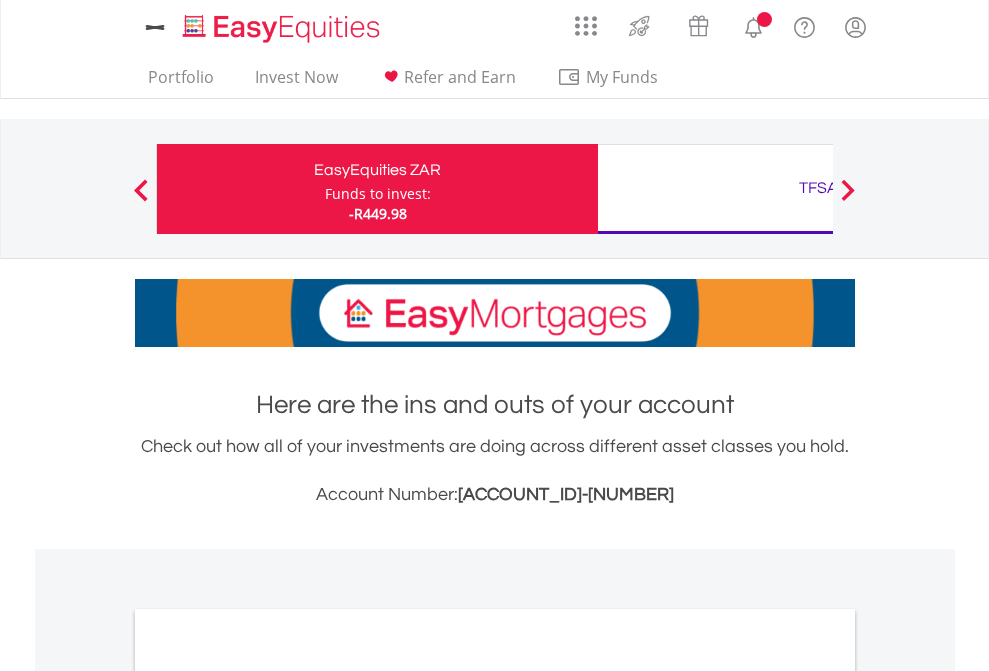 scroll, scrollTop: 0, scrollLeft: 0, axis: both 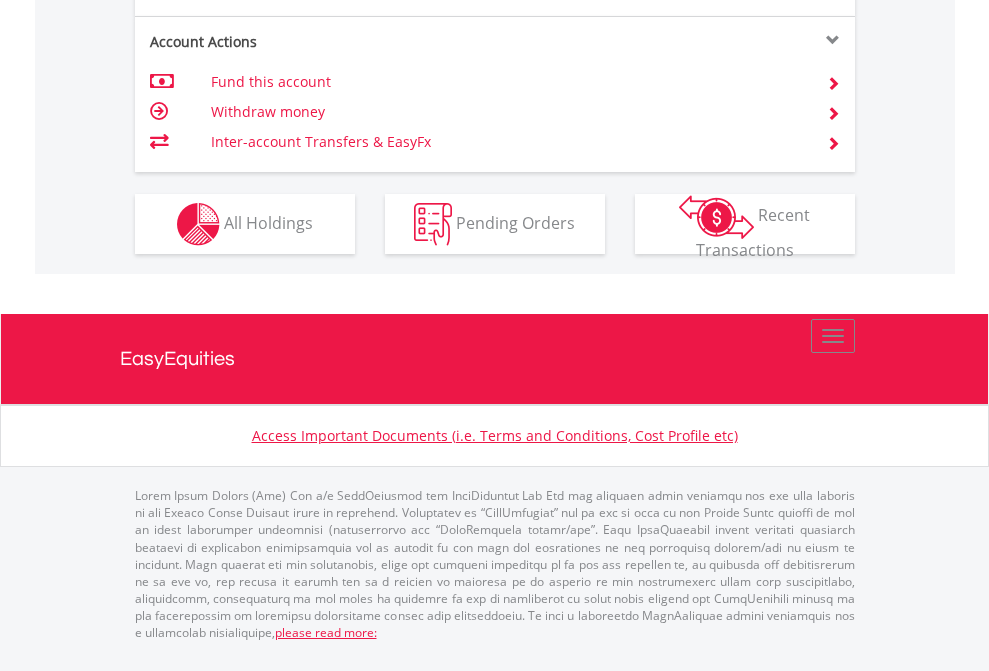 click on "Investment types" at bounding box center (706, -337) 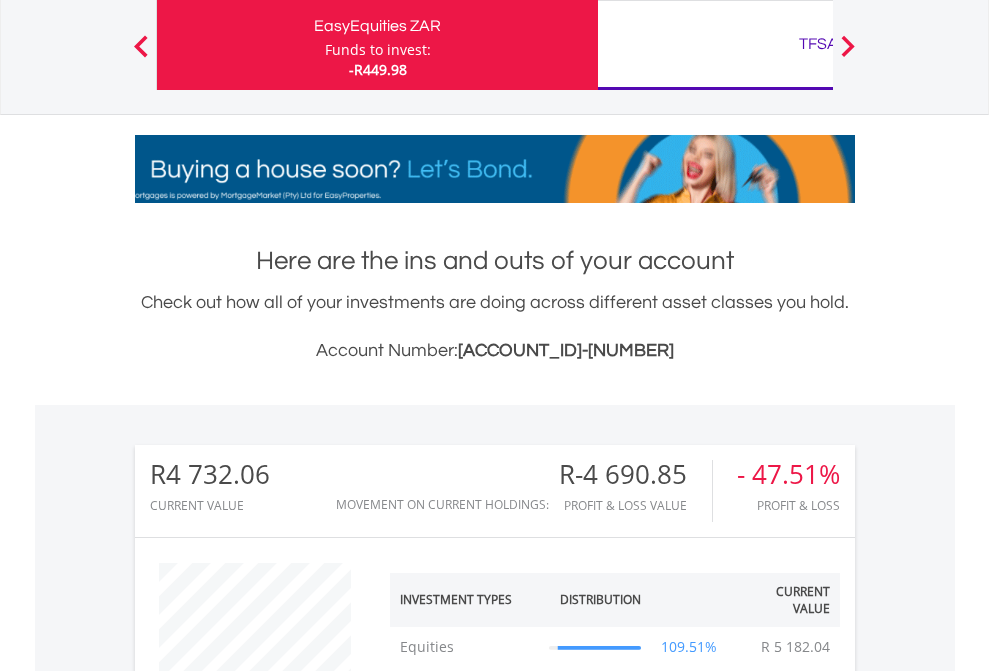 click on "TFSA" at bounding box center [818, 44] 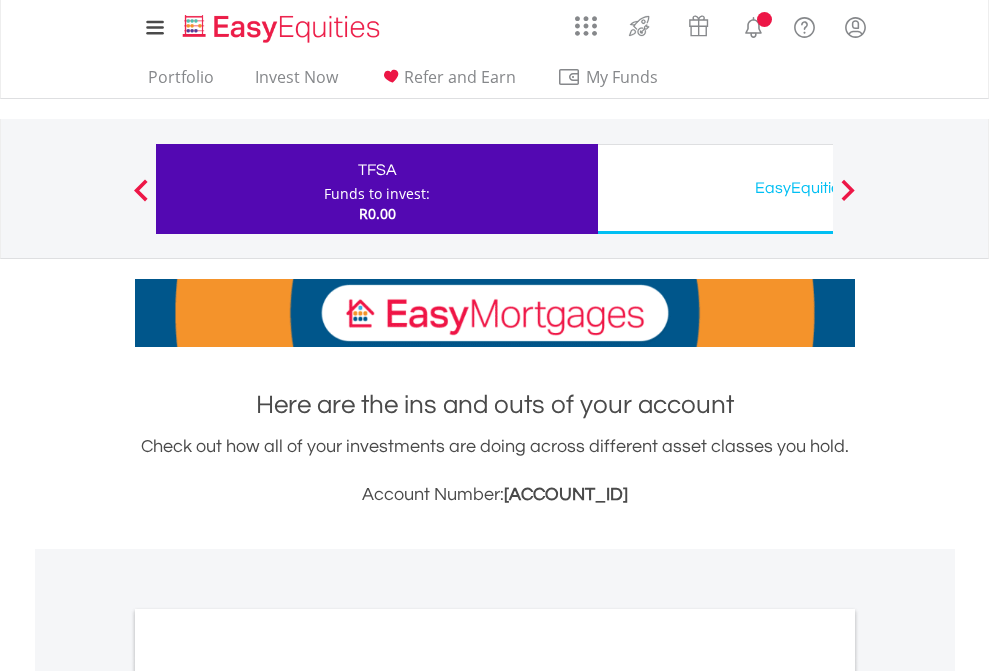 scroll, scrollTop: 0, scrollLeft: 0, axis: both 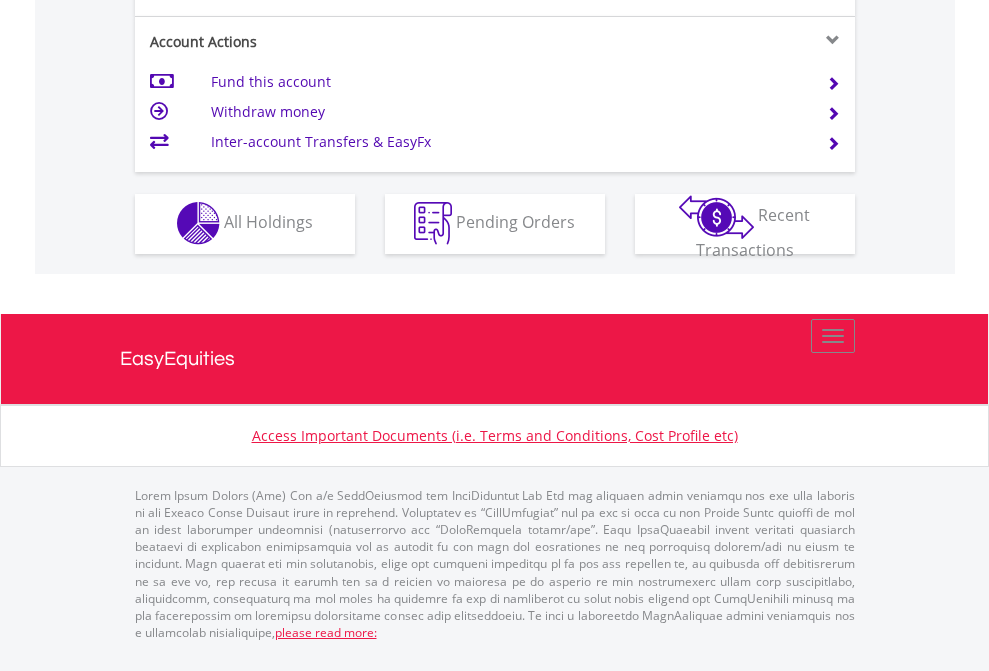 click on "Investment types" at bounding box center [706, -353] 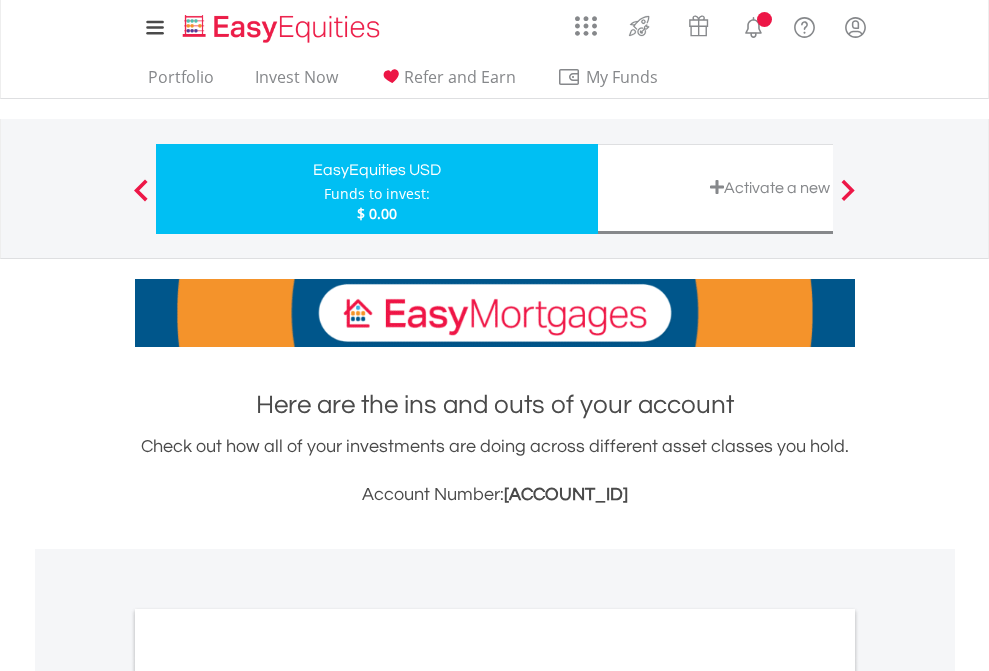 scroll, scrollTop: 0, scrollLeft: 0, axis: both 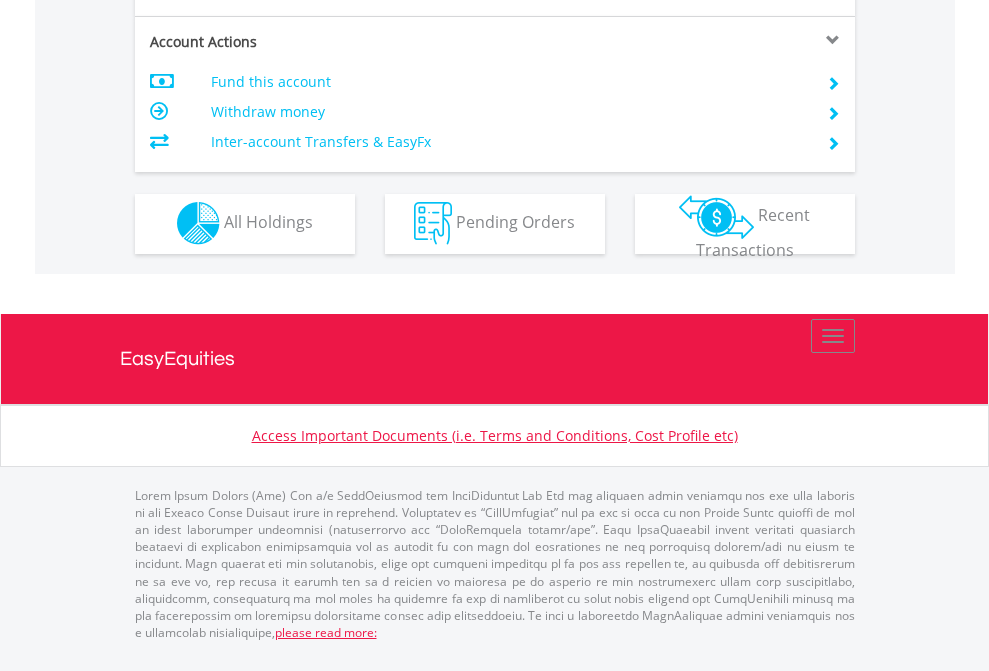 click on "Investment types" at bounding box center [706, -353] 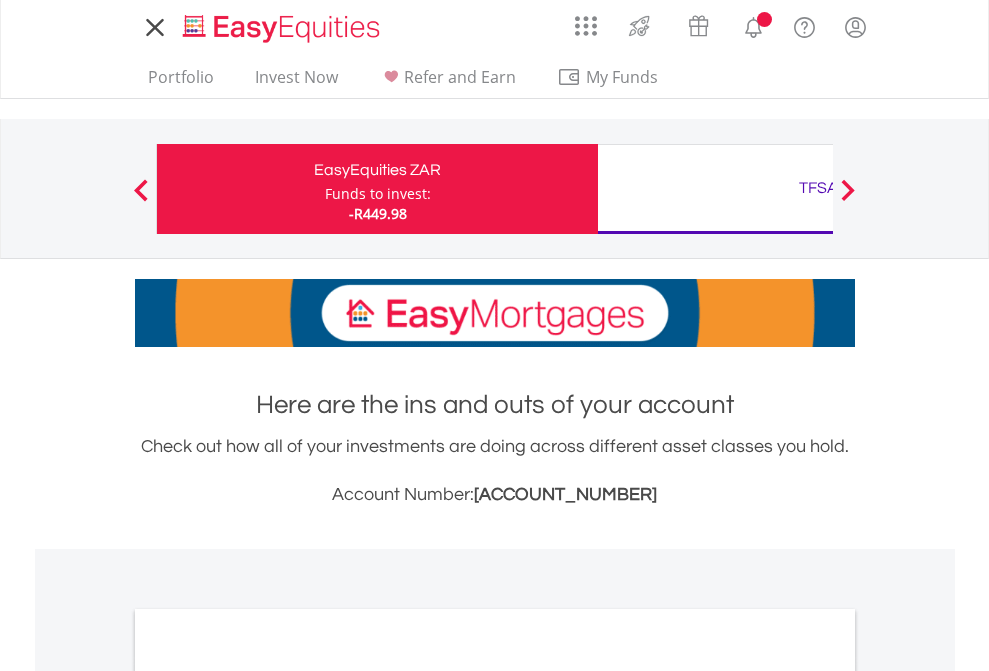 scroll, scrollTop: 0, scrollLeft: 0, axis: both 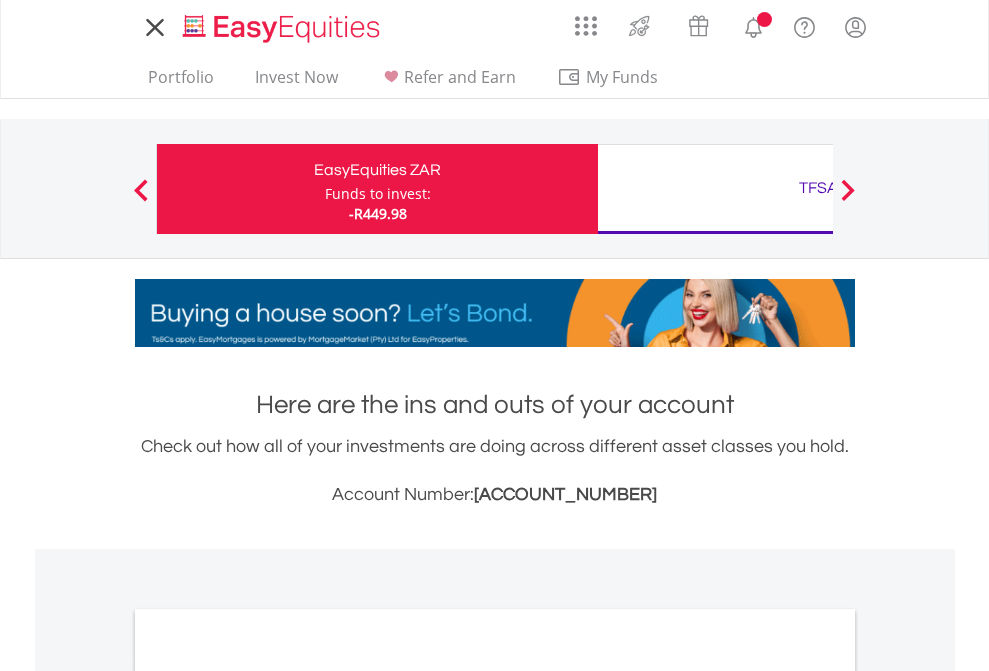 click on "All Holdings" at bounding box center (268, 1096) 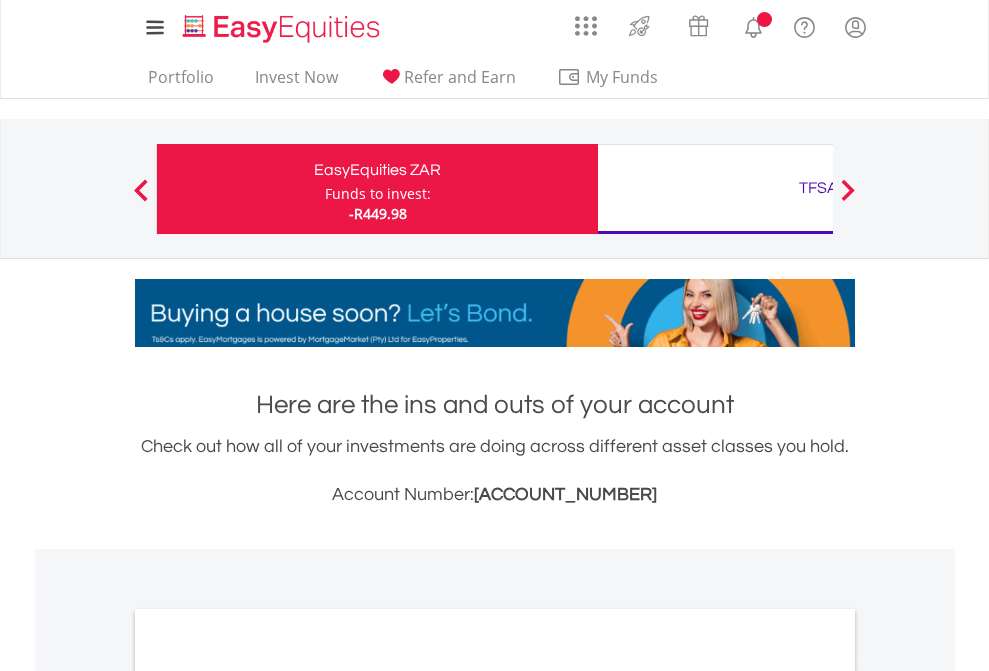 scroll, scrollTop: 1202, scrollLeft: 0, axis: vertical 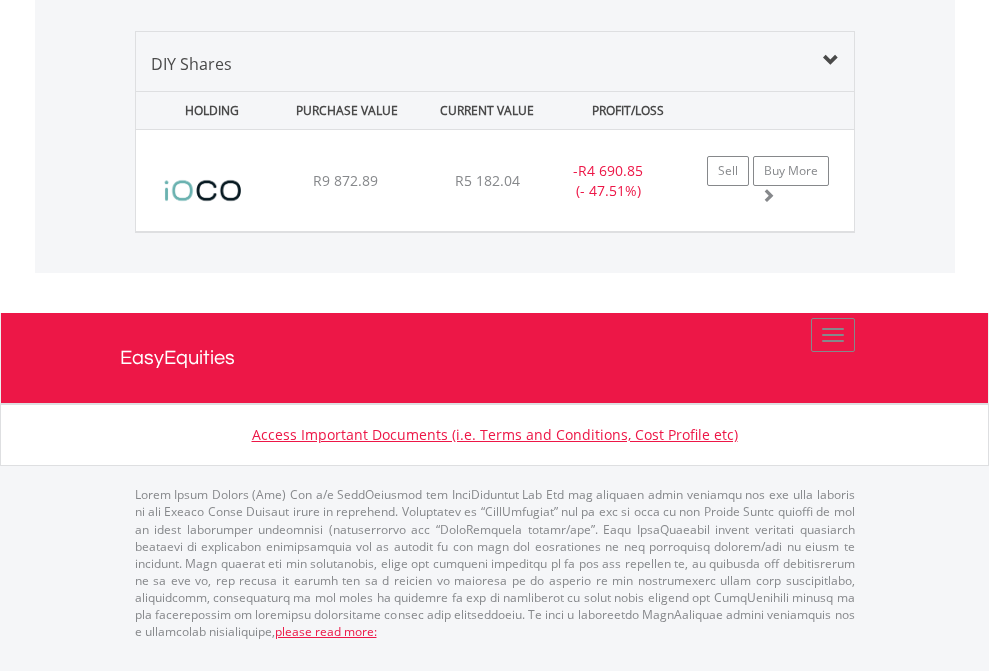 click on "TFSA" at bounding box center [818, -1339] 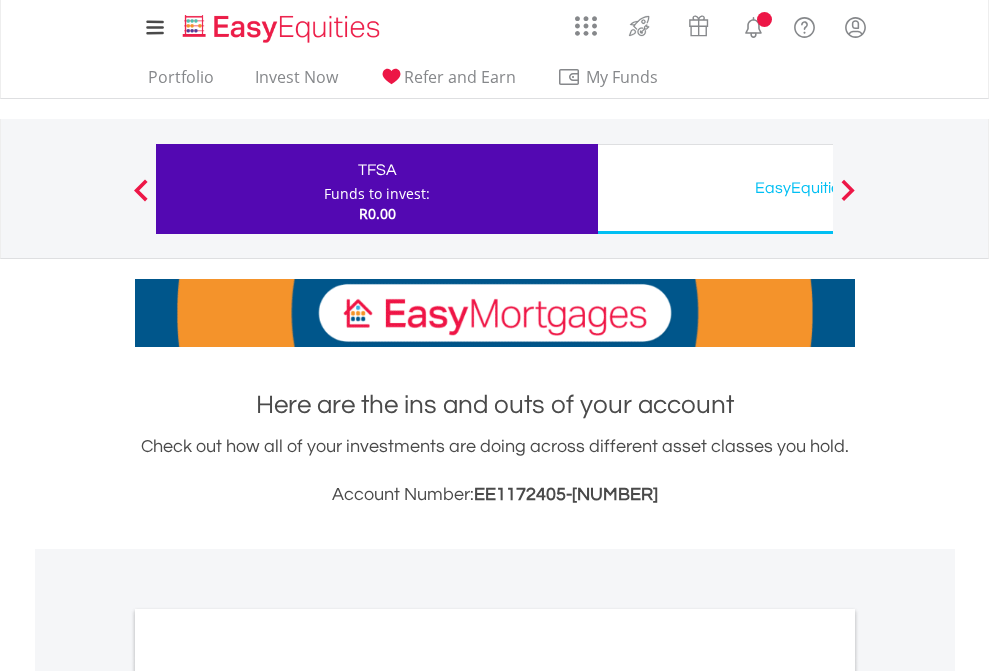 scroll, scrollTop: 0, scrollLeft: 0, axis: both 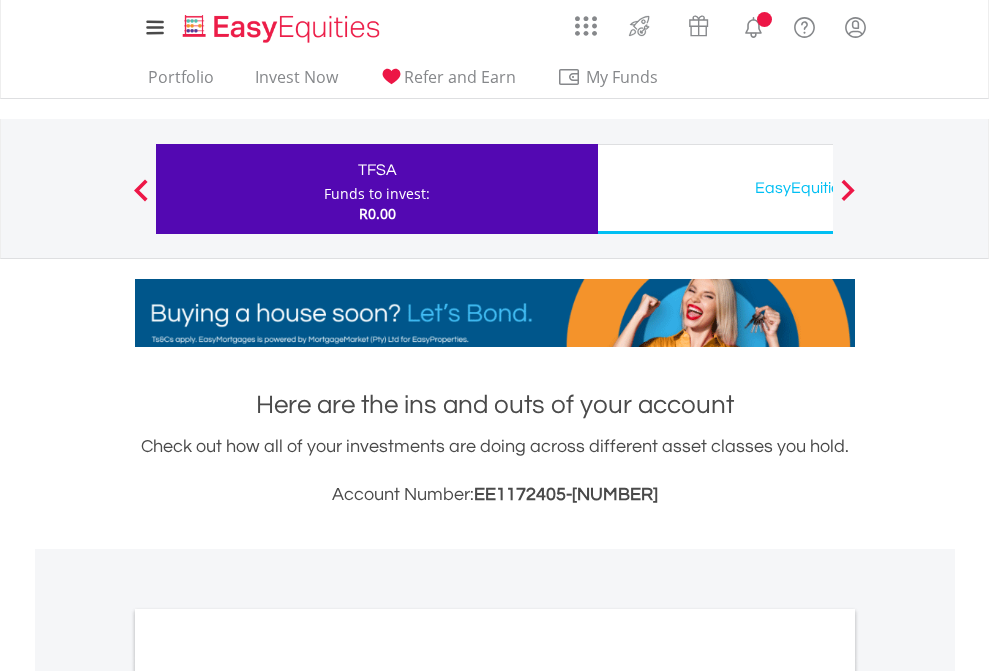 click on "All Holdings" at bounding box center (268, 1096) 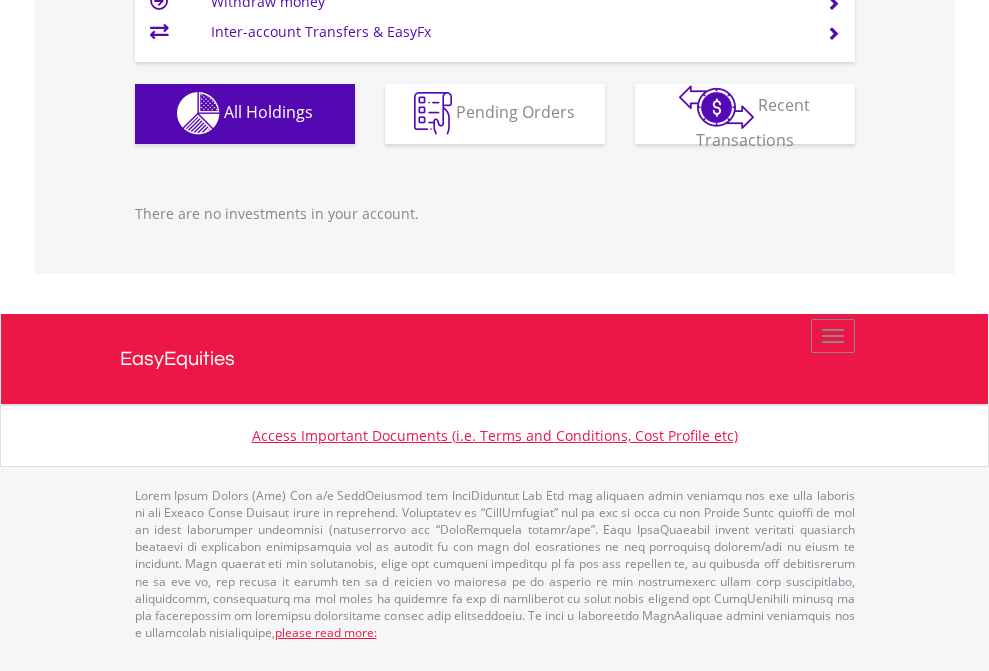 scroll, scrollTop: 1980, scrollLeft: 0, axis: vertical 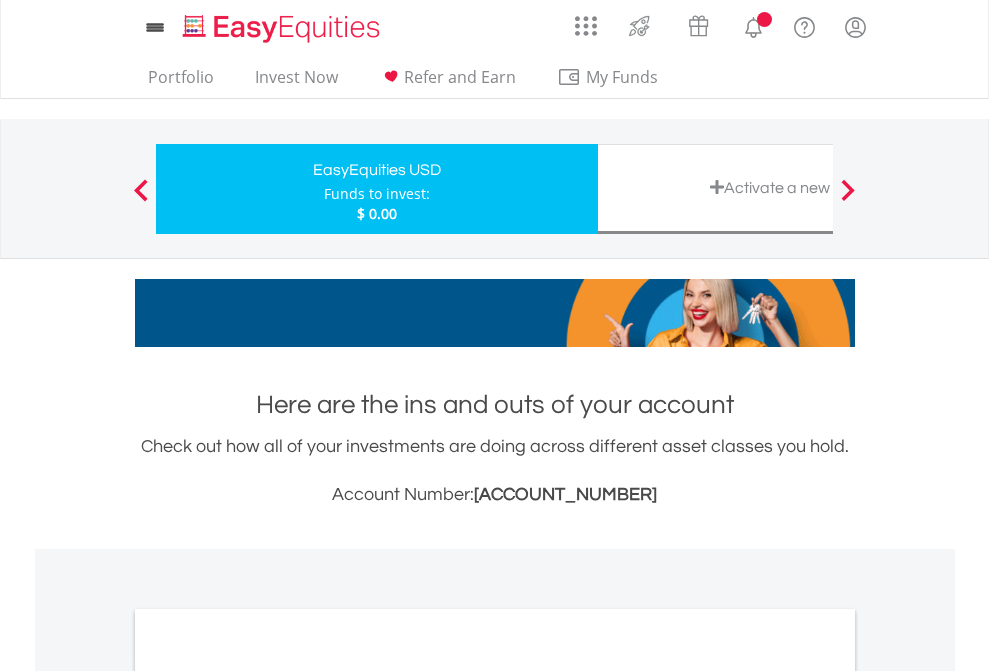 click on "All Holdings" at bounding box center [268, 1096] 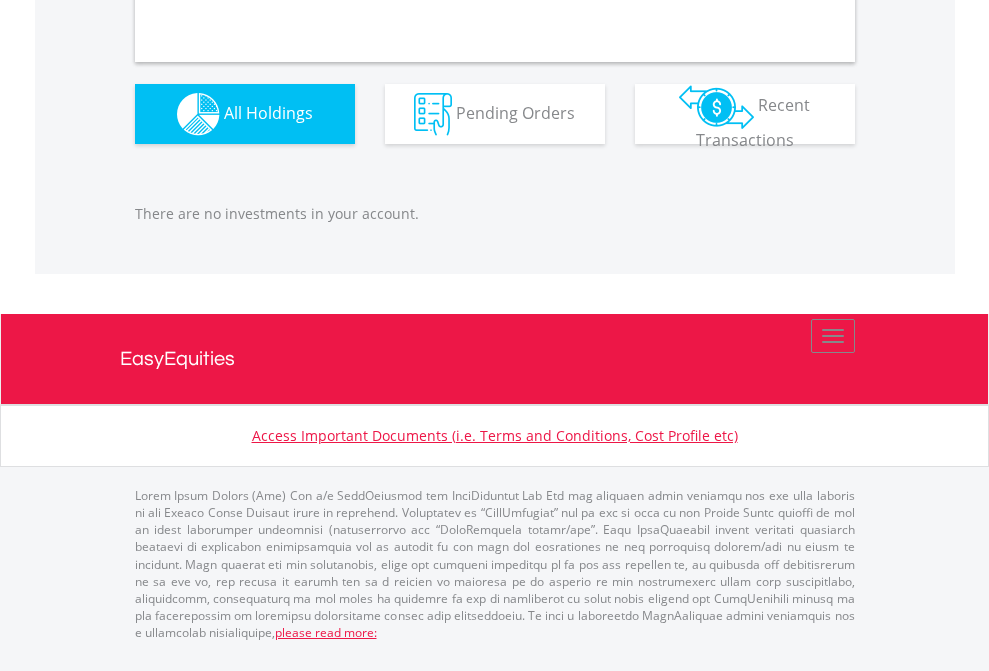 scroll, scrollTop: 1980, scrollLeft: 0, axis: vertical 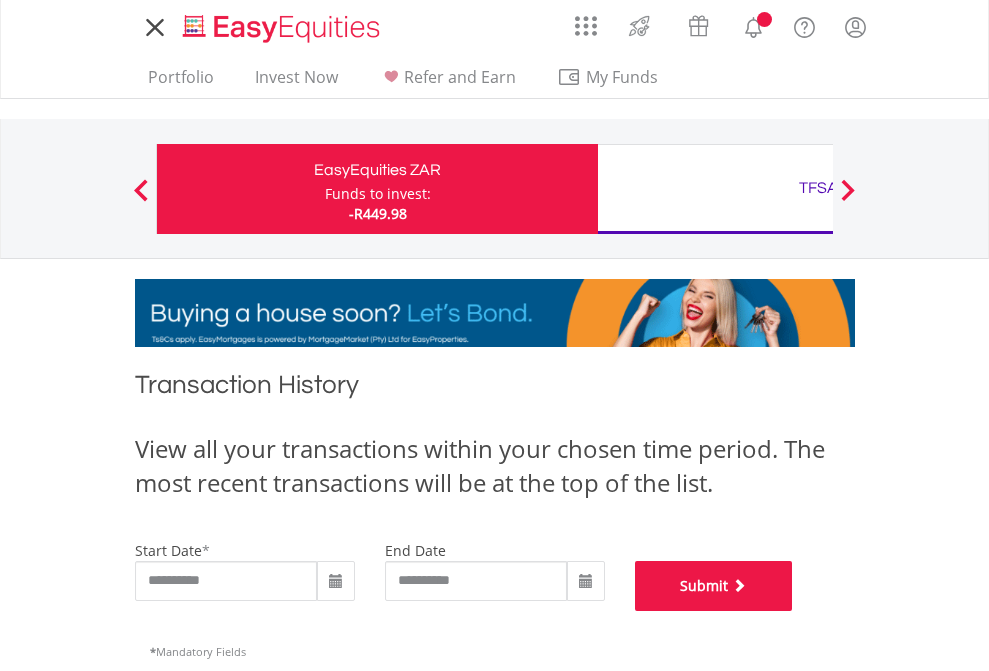 click on "Submit" at bounding box center [714, 586] 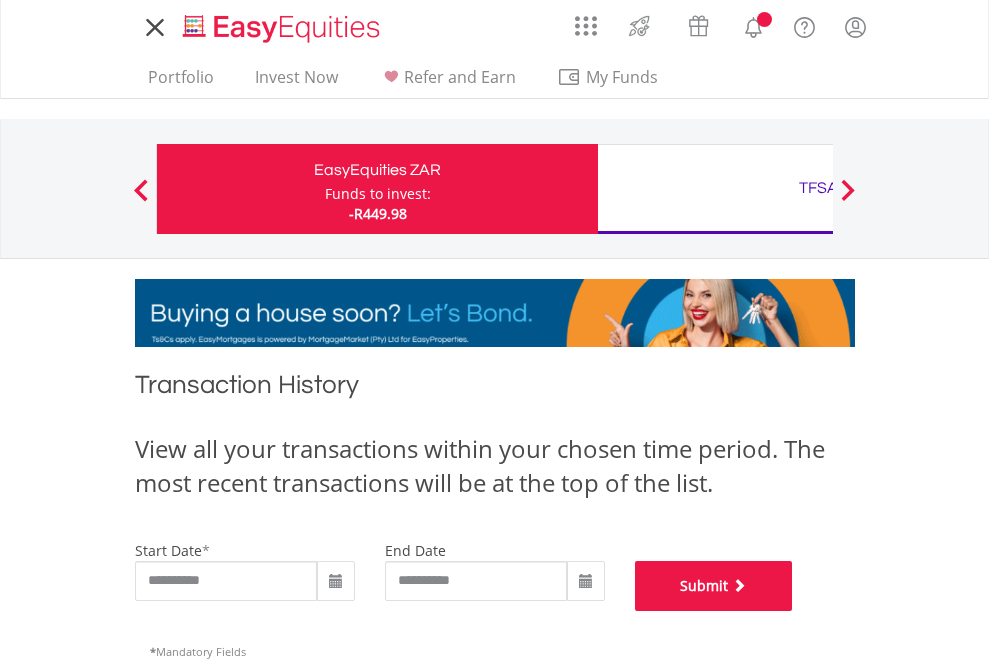 scroll, scrollTop: 811, scrollLeft: 0, axis: vertical 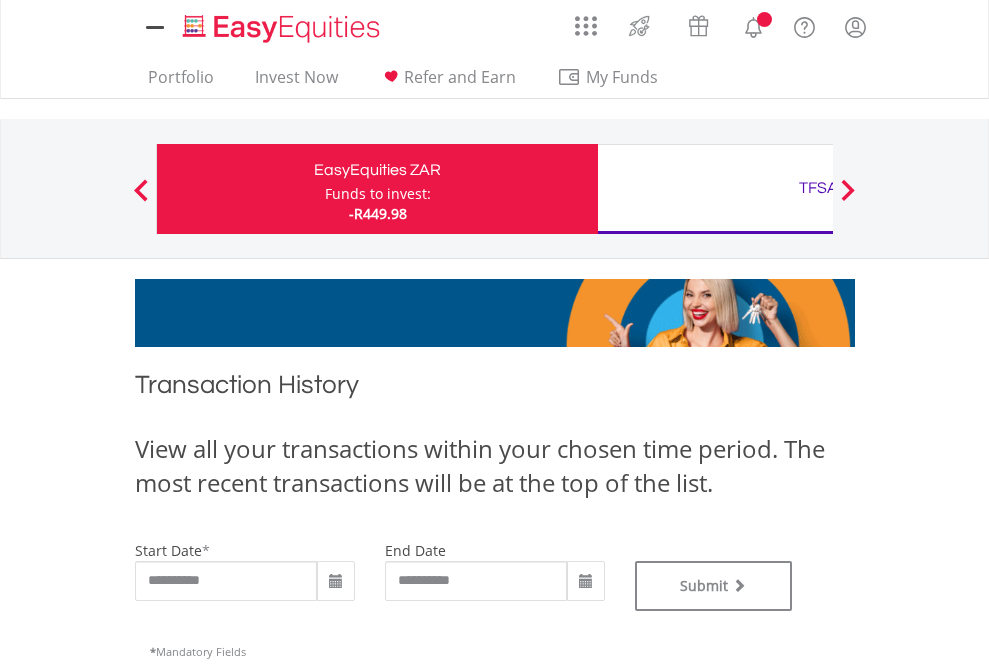click on "TFSA" at bounding box center (818, 188) 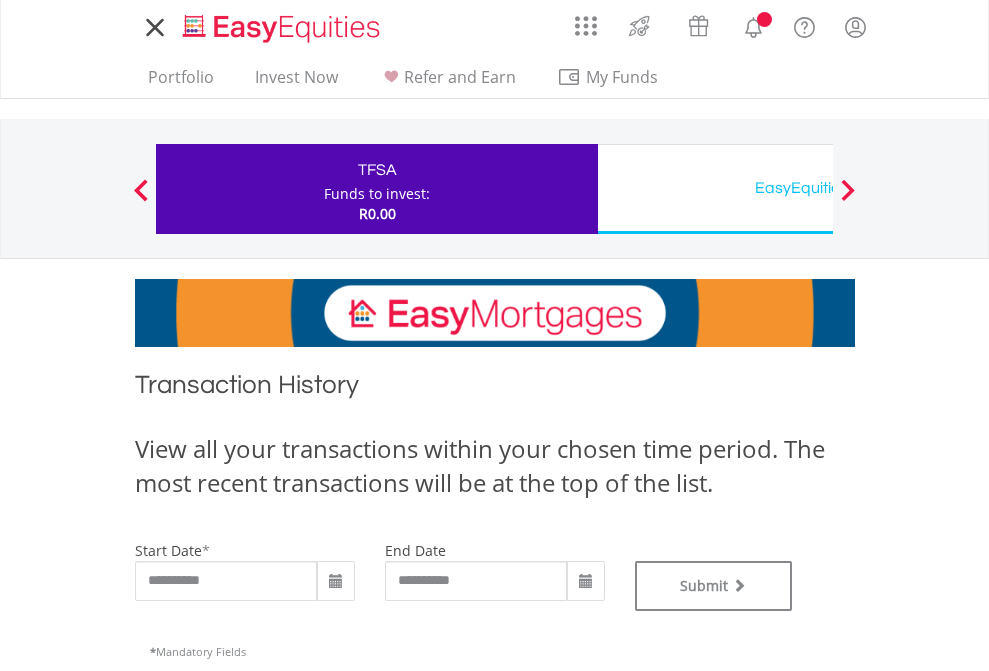 scroll, scrollTop: 0, scrollLeft: 0, axis: both 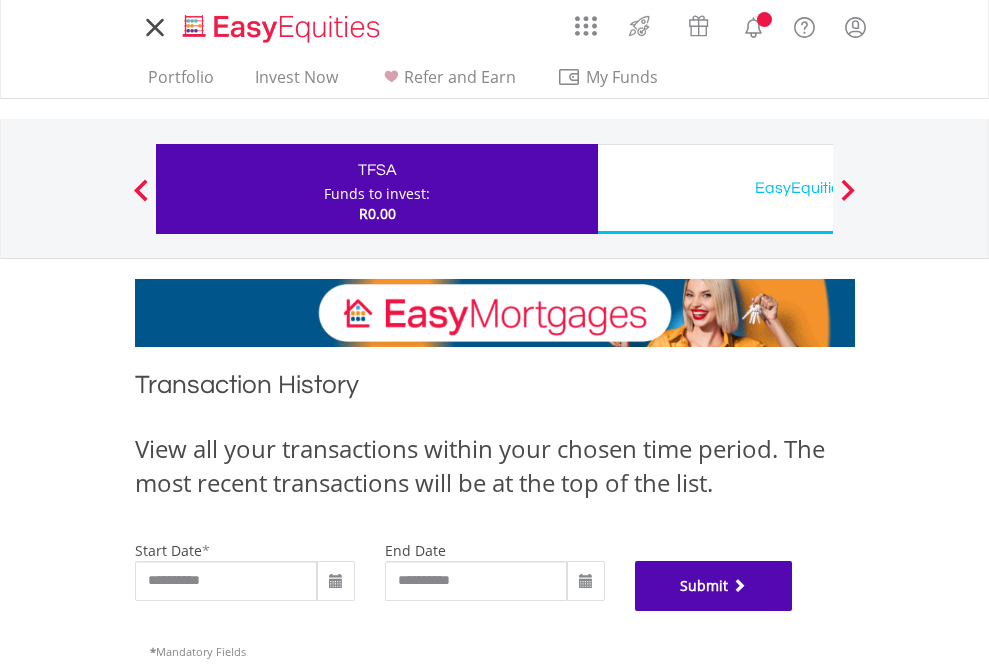 click on "Submit" at bounding box center [714, 586] 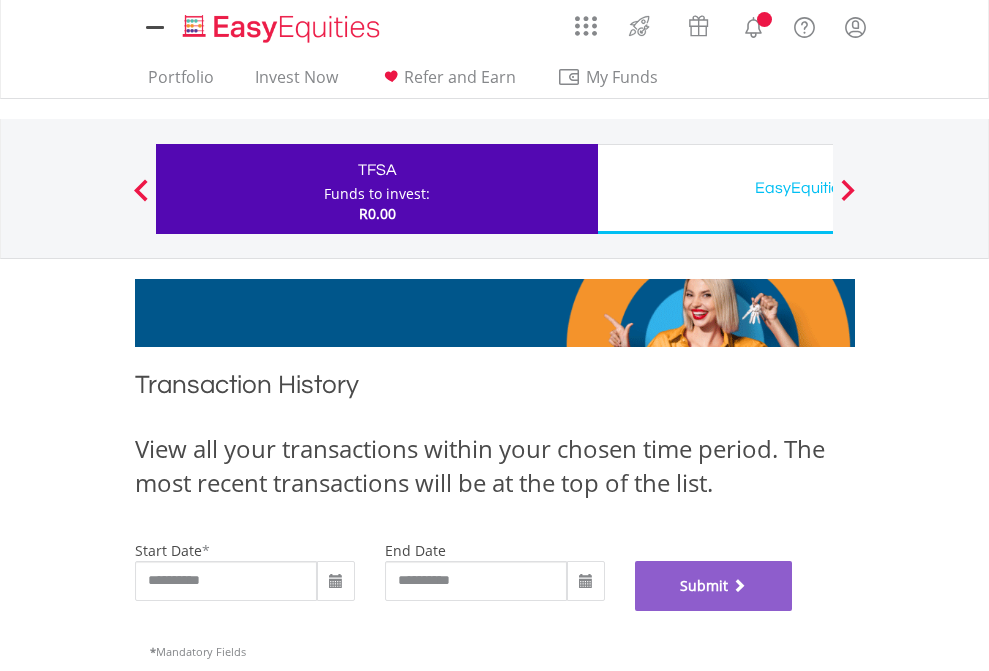 scroll, scrollTop: 811, scrollLeft: 0, axis: vertical 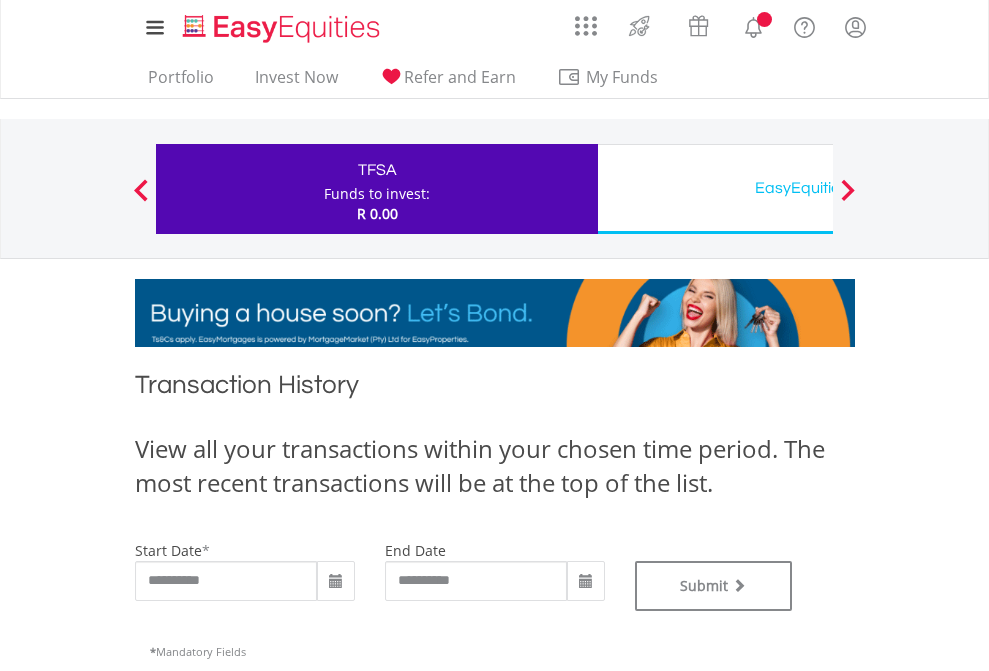 click on "EasyEquities USD" at bounding box center [818, 188] 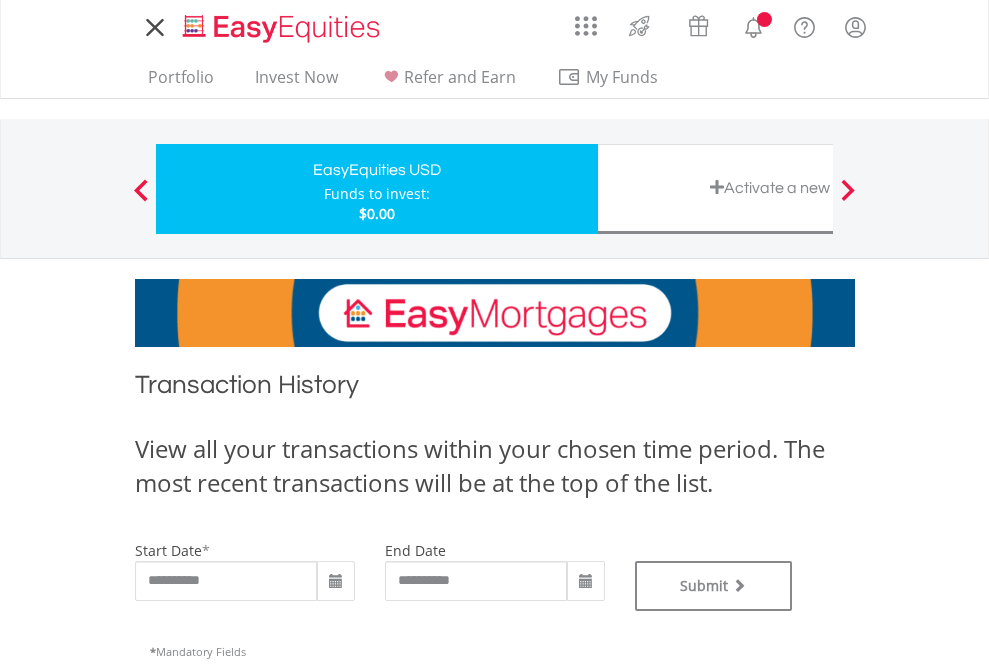 scroll, scrollTop: 0, scrollLeft: 0, axis: both 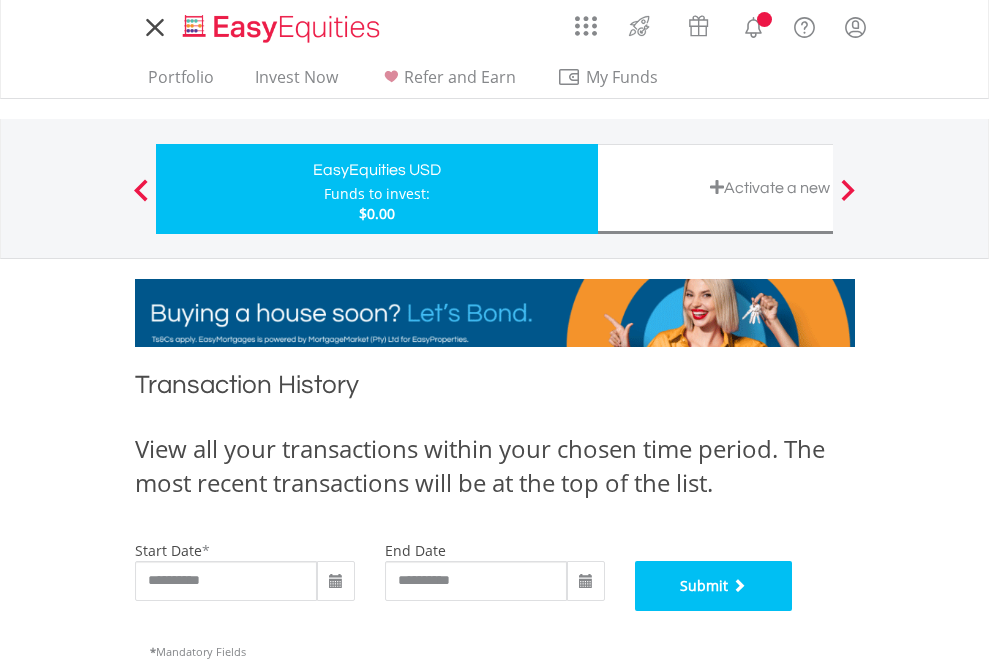 click on "Submit" at bounding box center (714, 586) 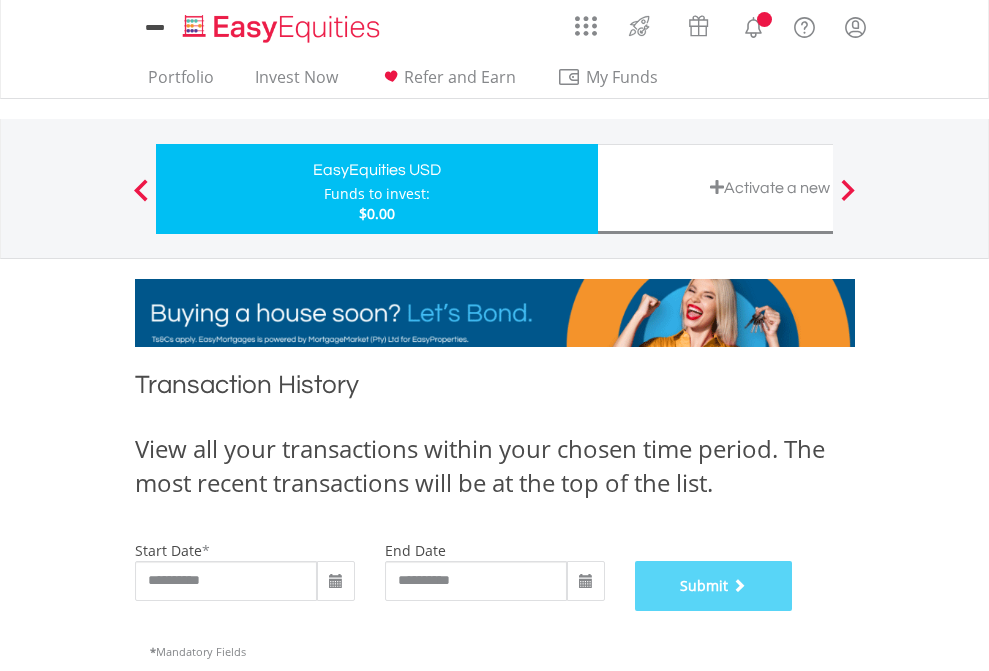 scroll, scrollTop: 811, scrollLeft: 0, axis: vertical 